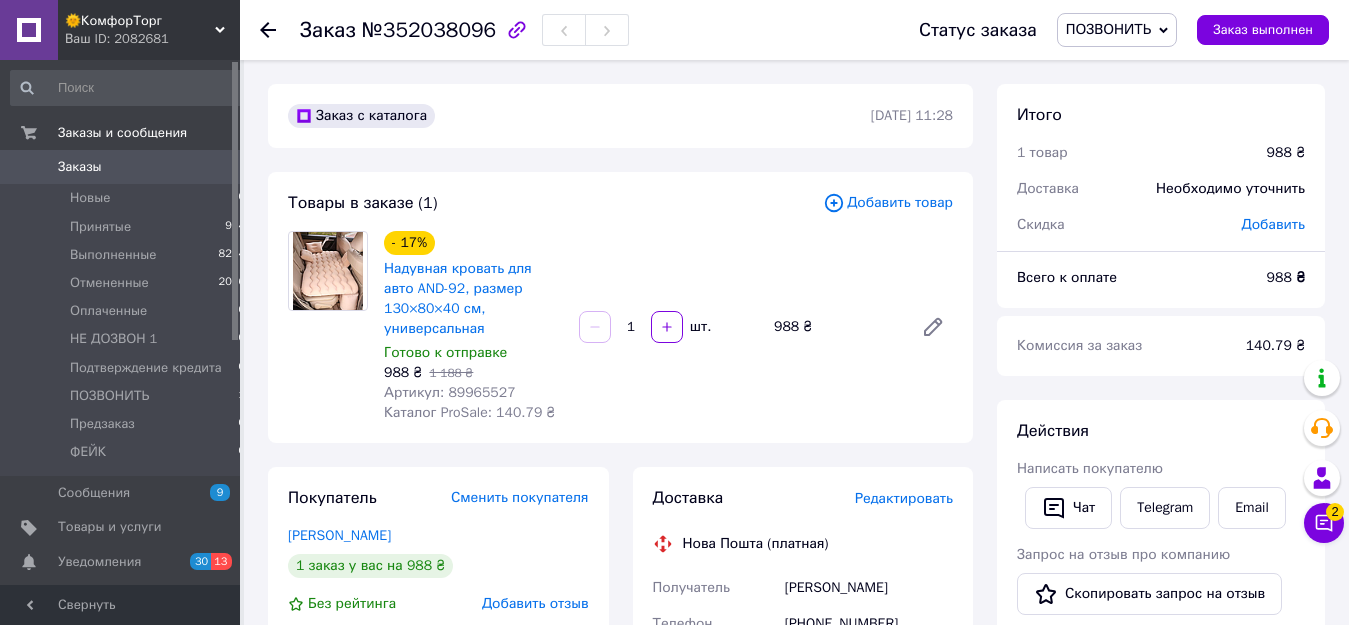 scroll, scrollTop: 0, scrollLeft: 0, axis: both 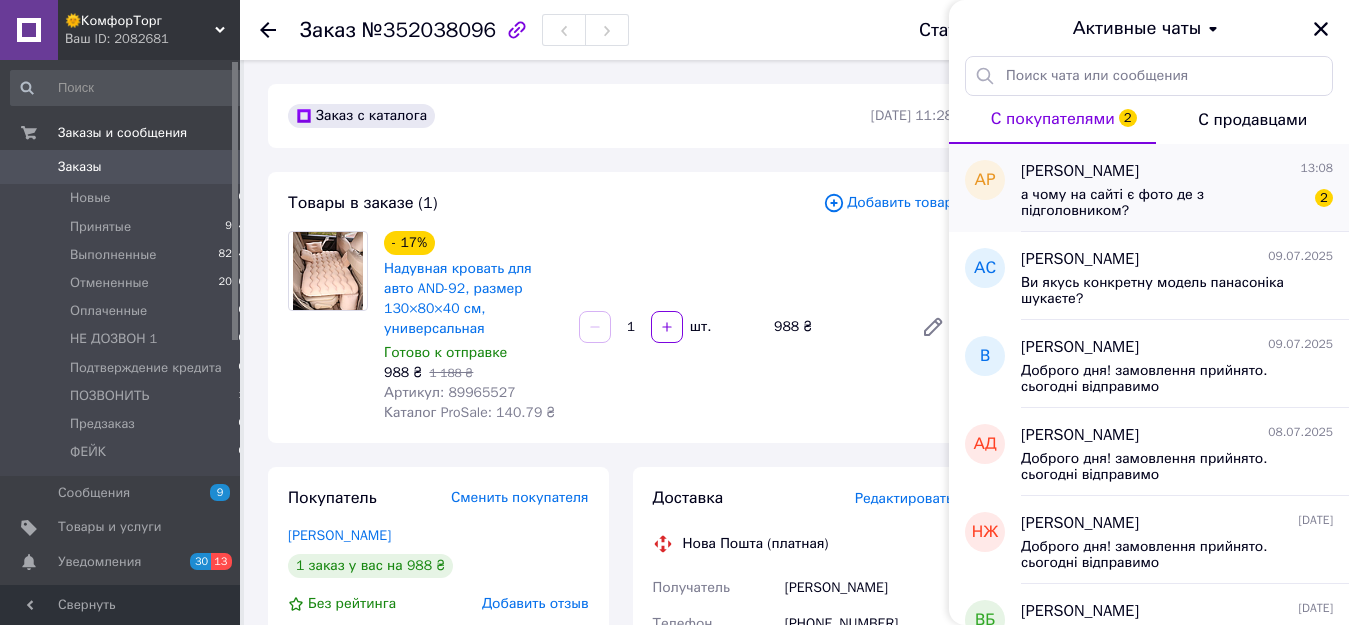 click on "а чому на сайті є фото де з підголовником?" at bounding box center [1163, 203] 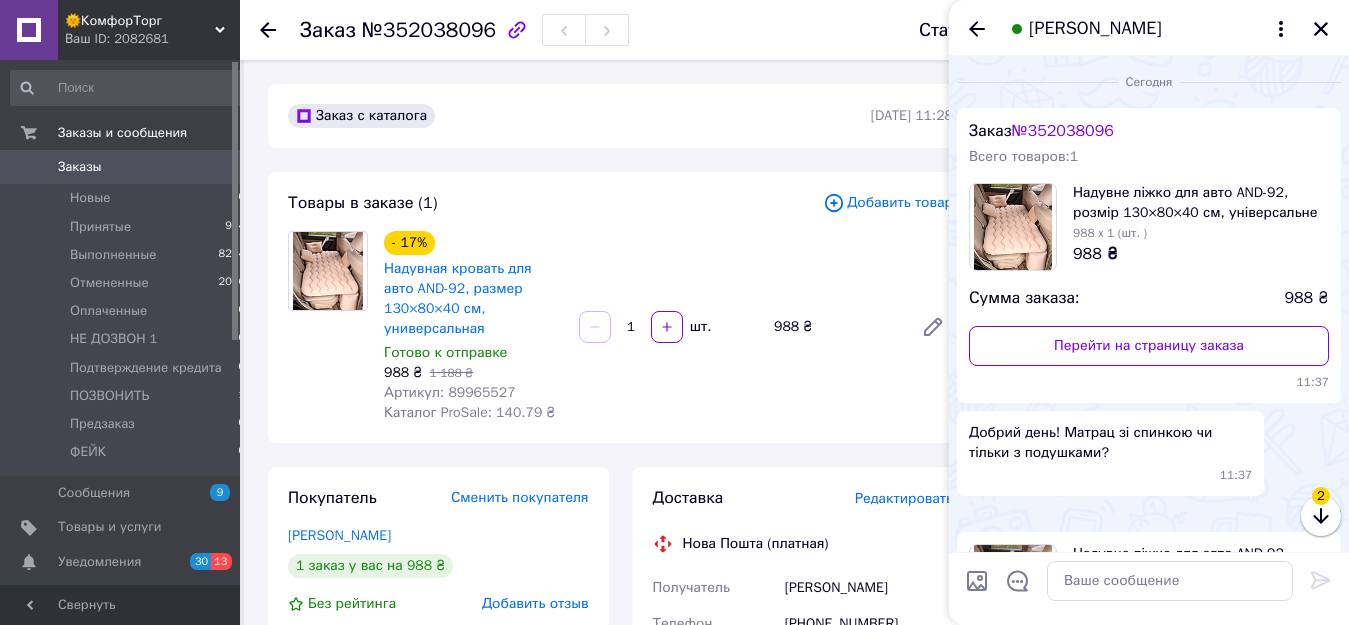 scroll, scrollTop: 561, scrollLeft: 0, axis: vertical 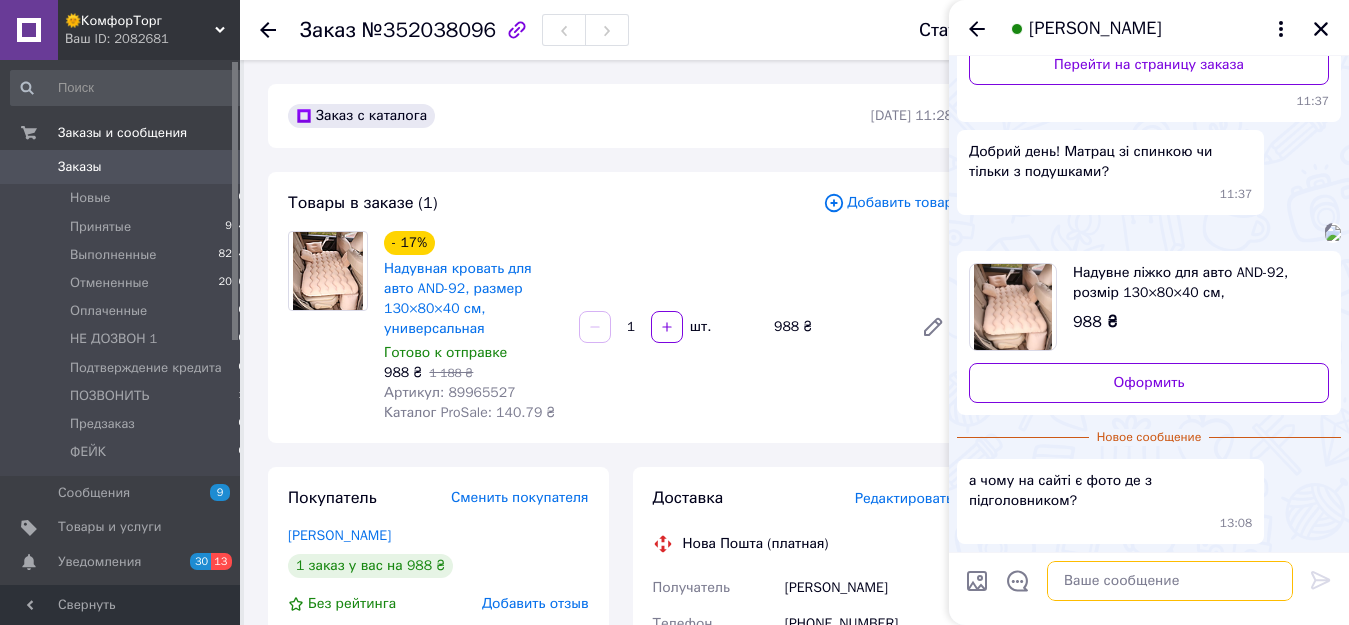 click at bounding box center [1170, 581] 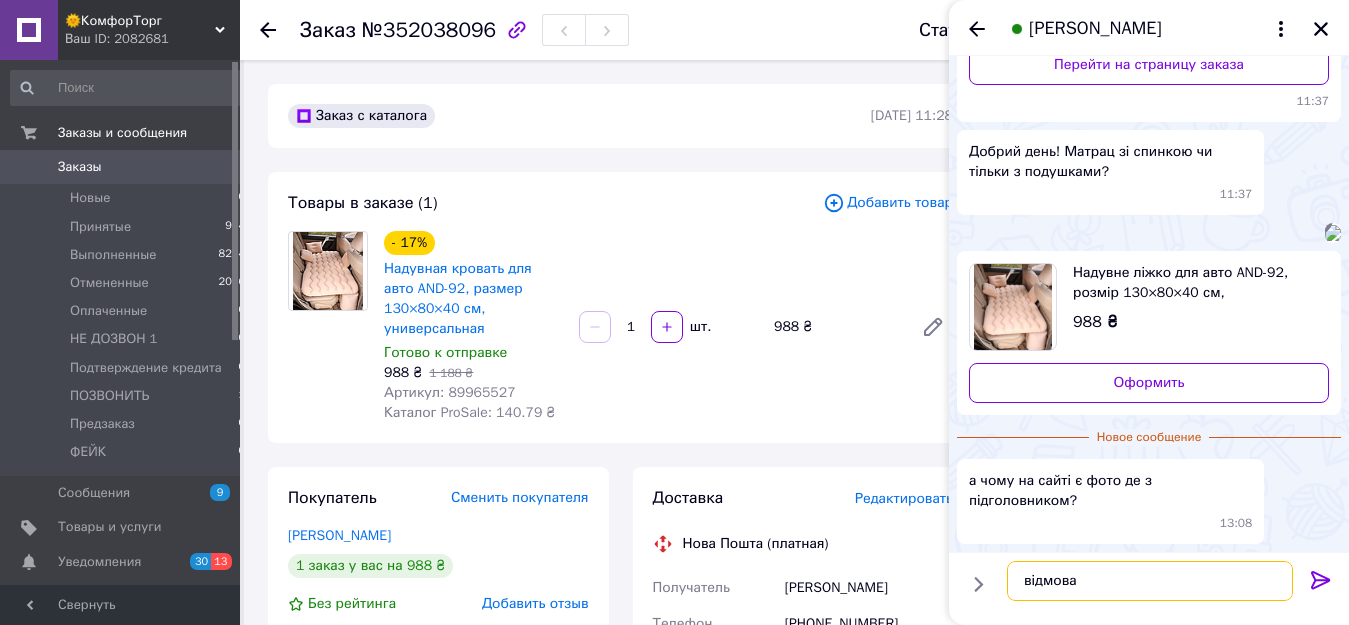 type on "відмова?" 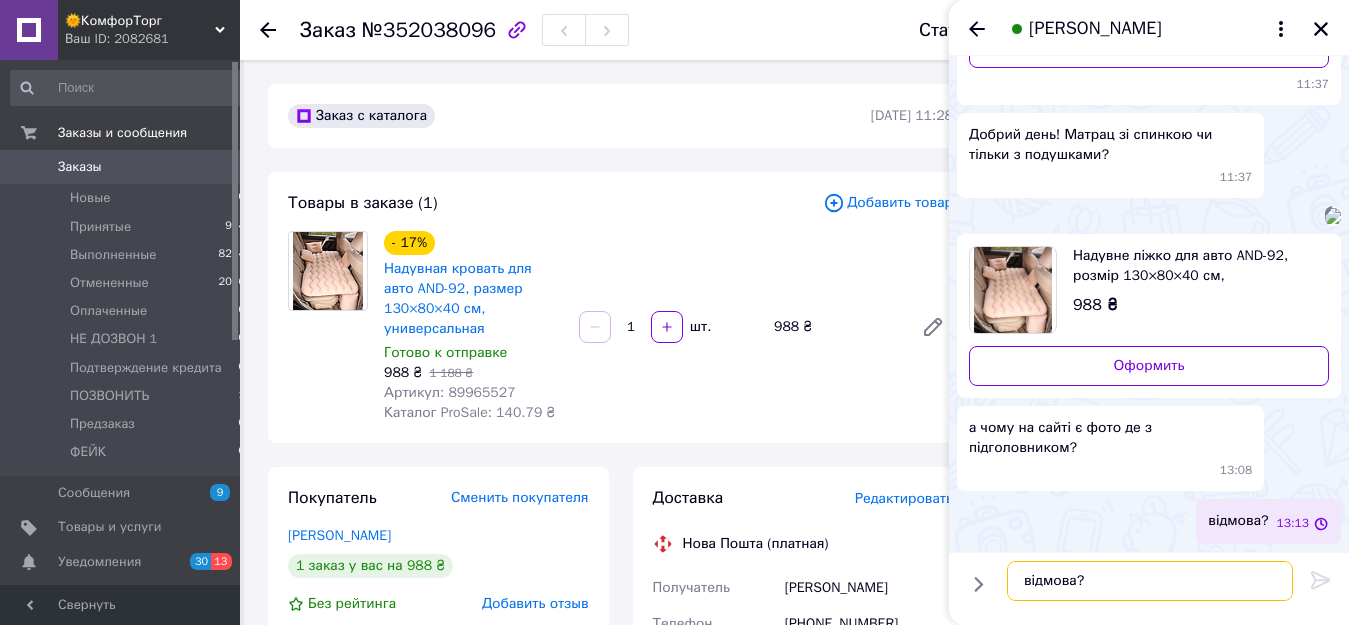 type 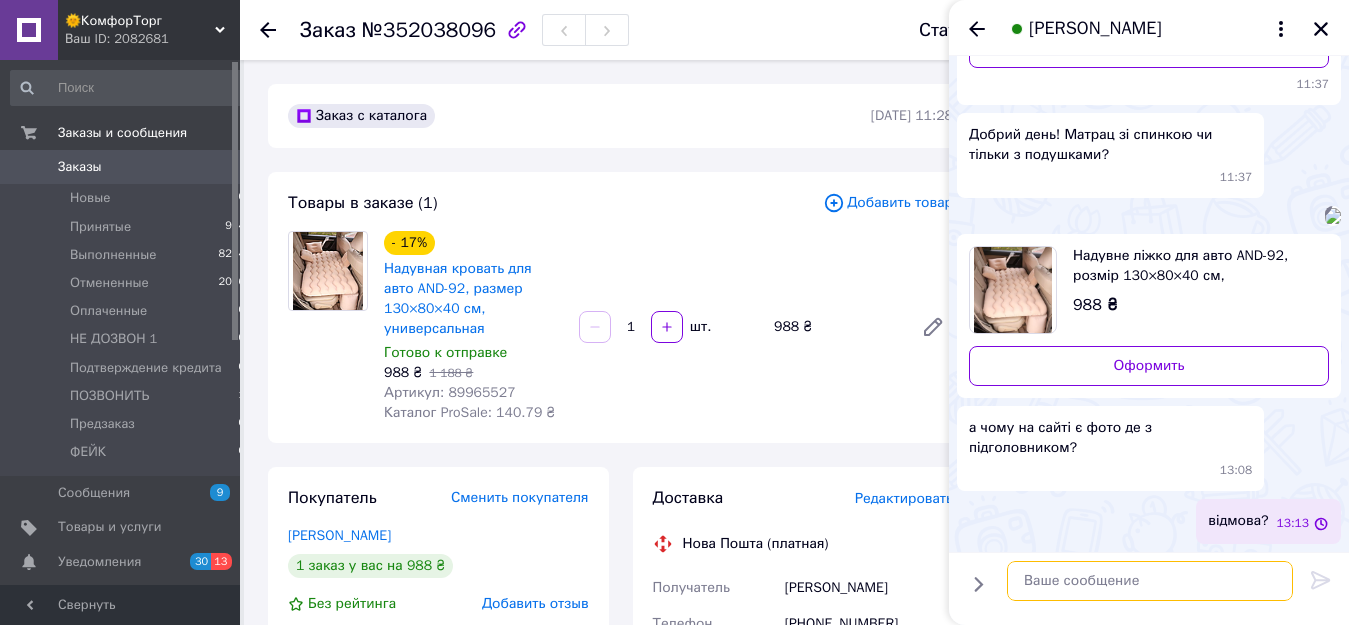 scroll, scrollTop: 578, scrollLeft: 0, axis: vertical 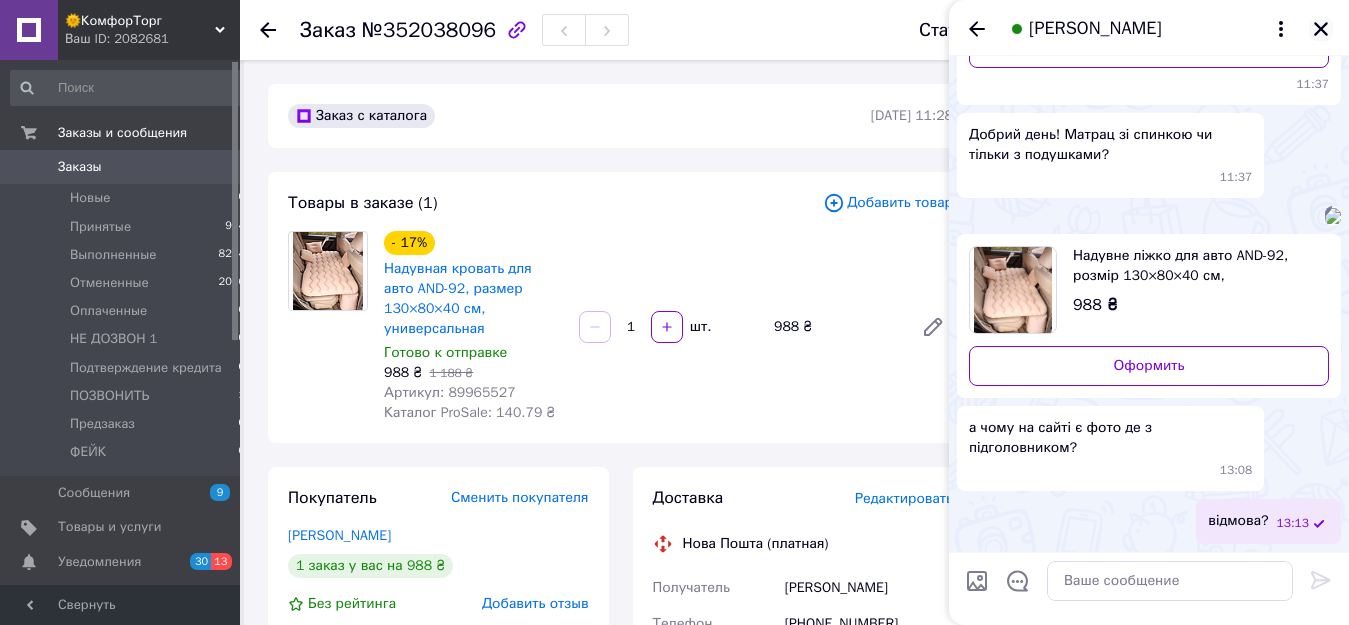 click 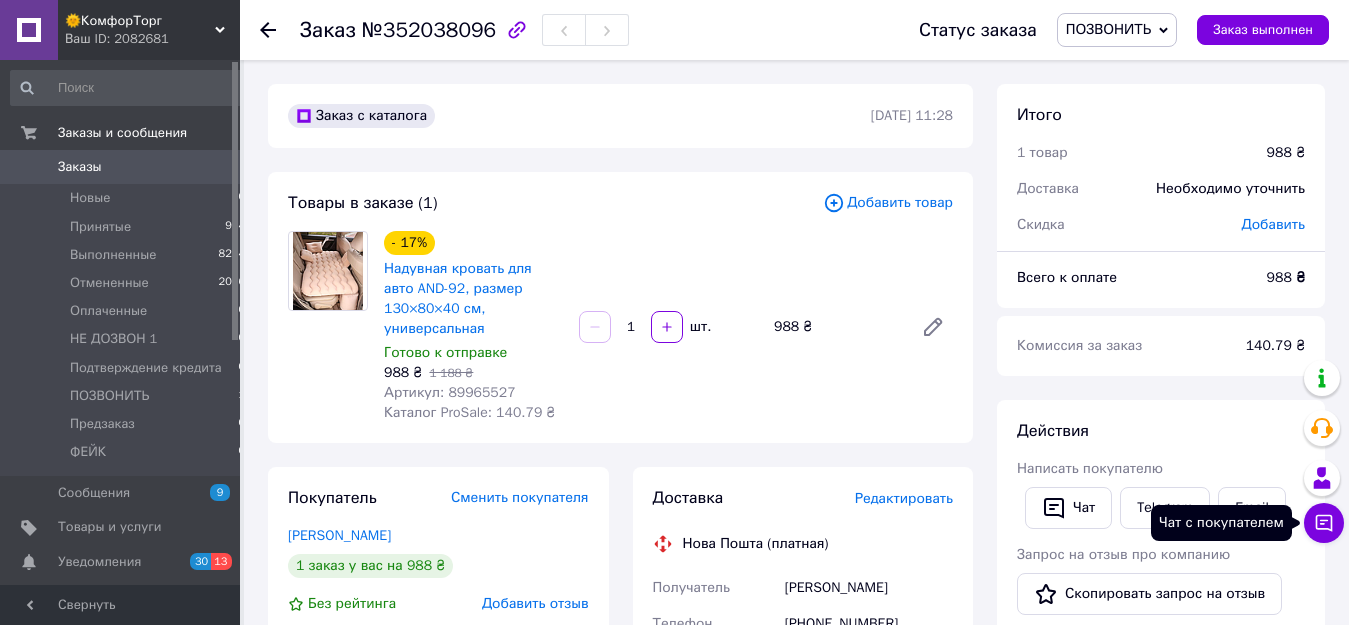 click on "Чат с покупателем" at bounding box center (1324, 523) 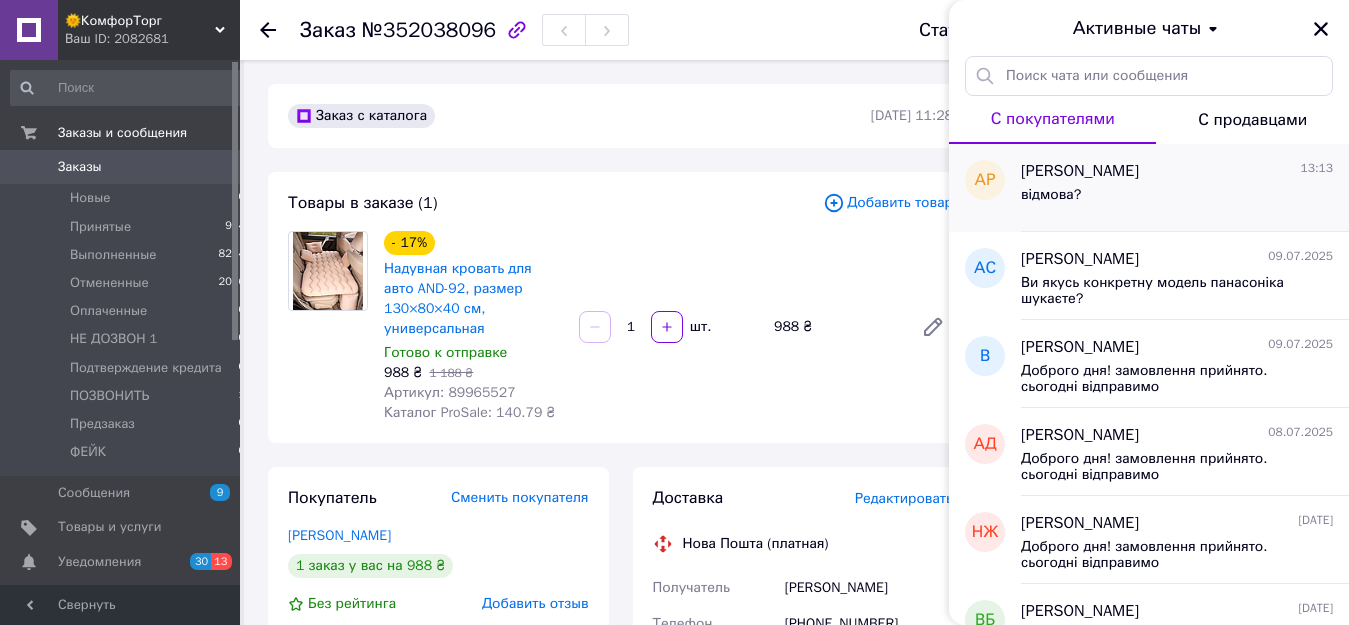 click on "[PERSON_NAME] 13:13" at bounding box center (1177, 171) 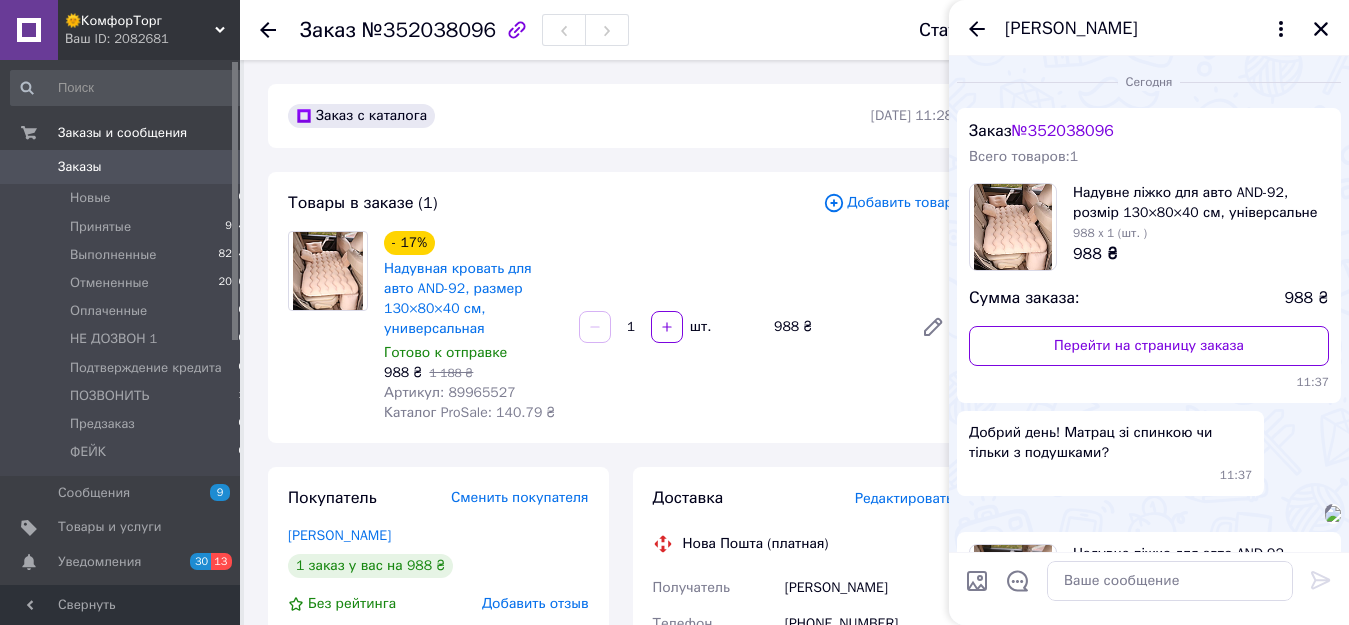 scroll, scrollTop: 578, scrollLeft: 0, axis: vertical 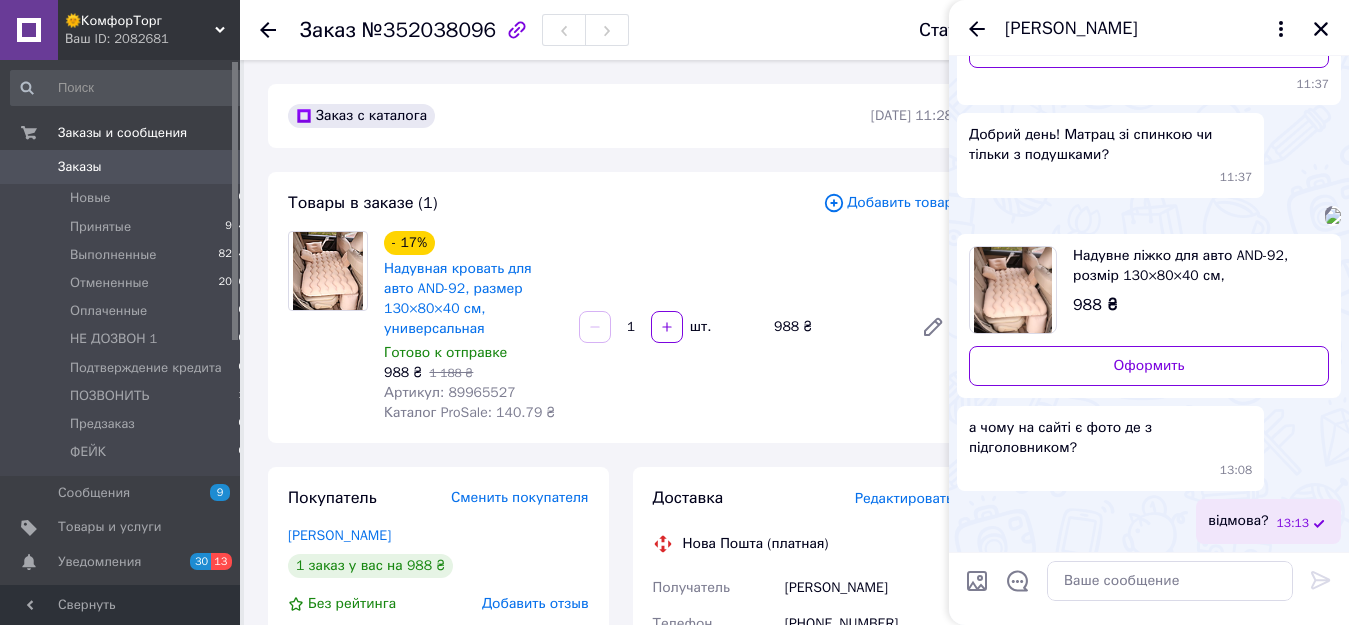 click on "а чому на сайті є фото де з підголовником?" at bounding box center [1110, 438] 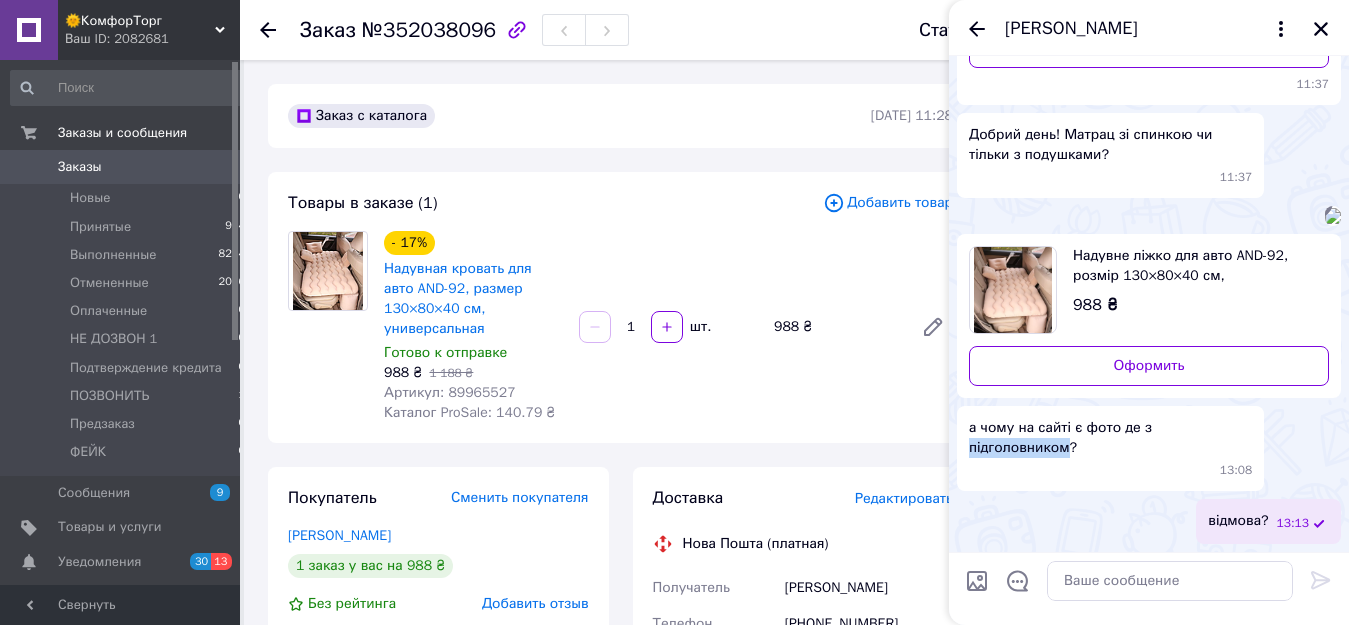 click on "а чому на сайті є фото де з підголовником?" at bounding box center [1110, 438] 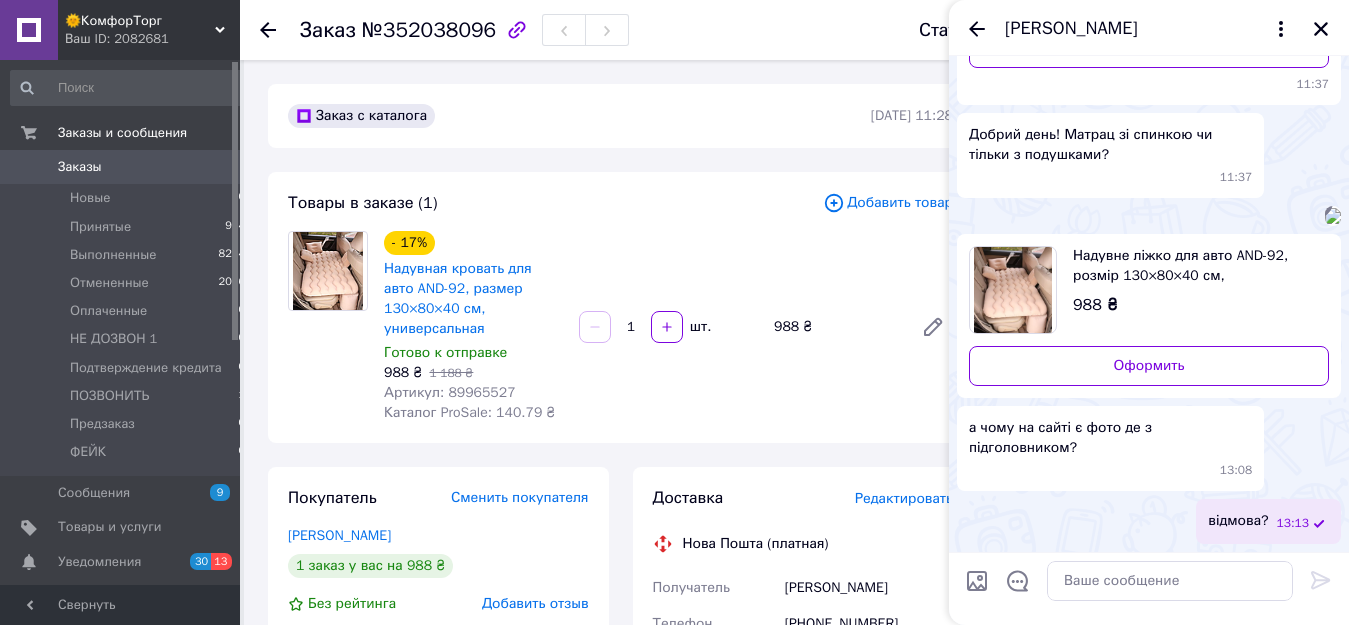 click on "а чому на сайті є фото де з підголовником?" at bounding box center (1110, 438) 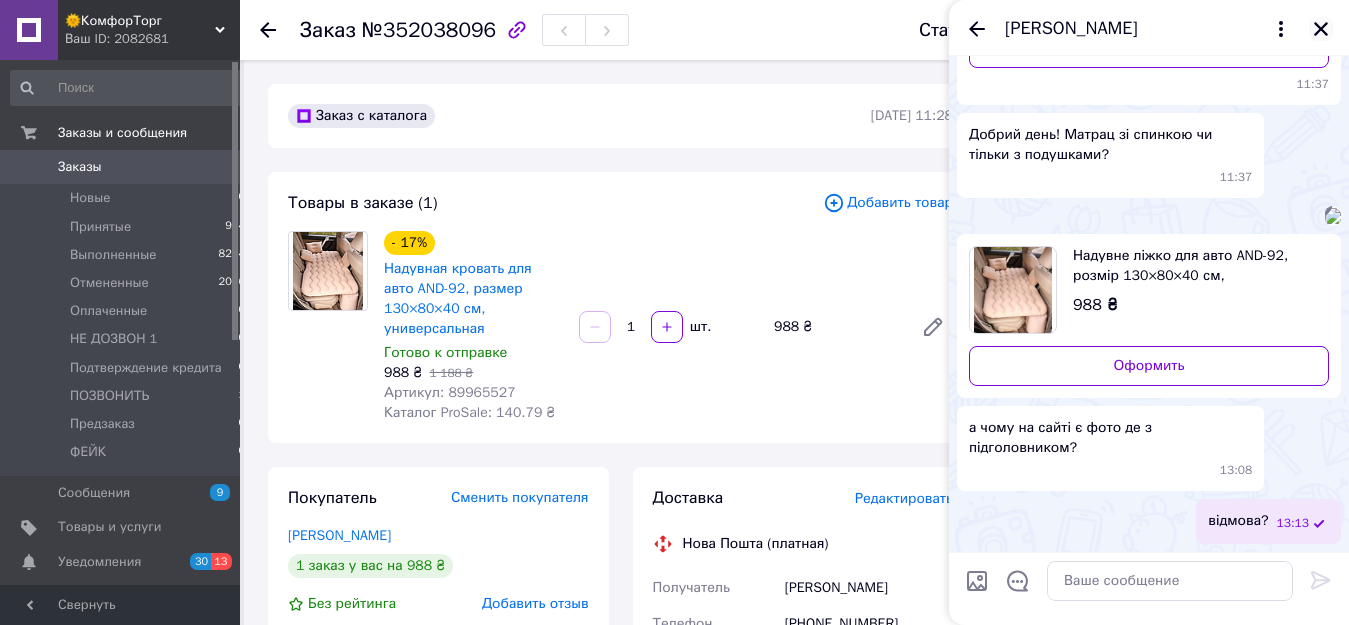 click at bounding box center (1321, 29) 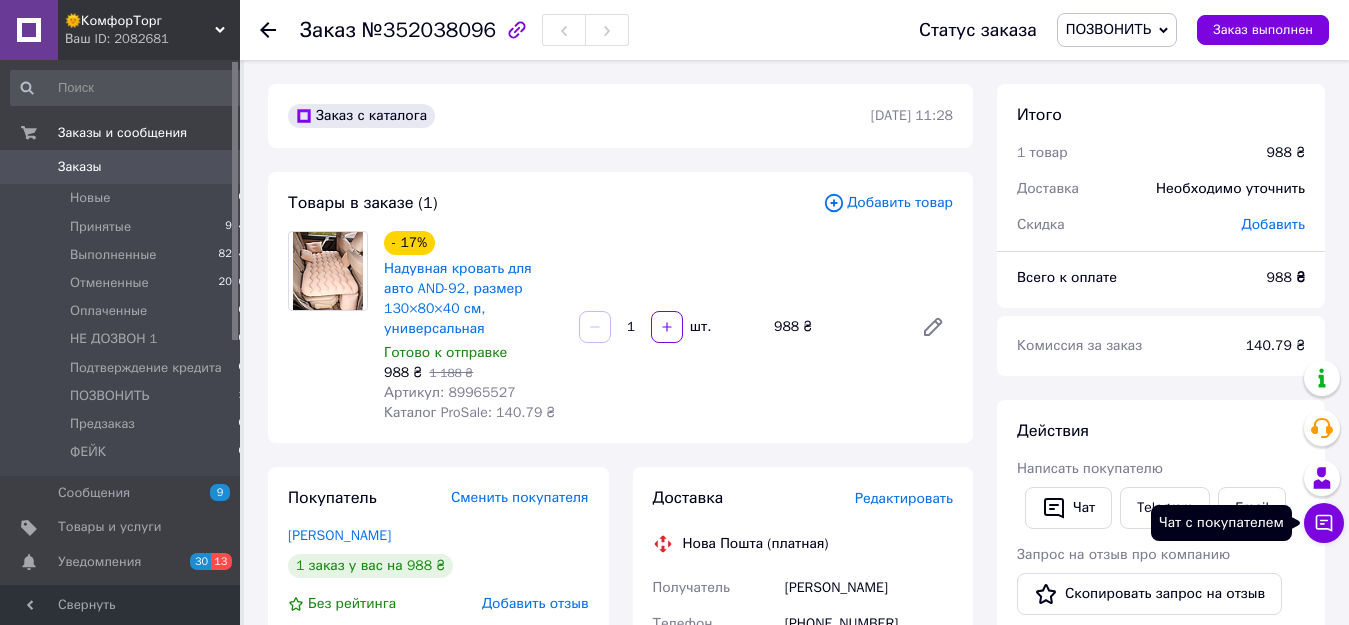 click on "Чат с покупателем" at bounding box center (1324, 523) 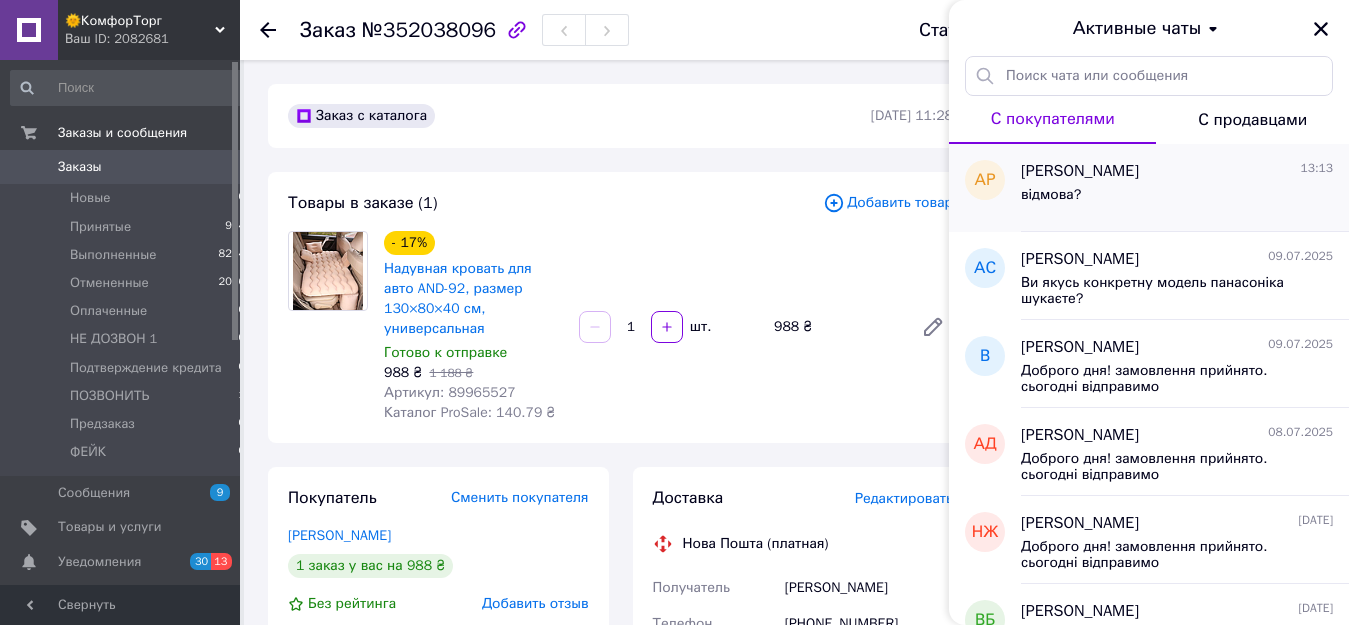 click on "[PERSON_NAME] 13:13" at bounding box center (1177, 171) 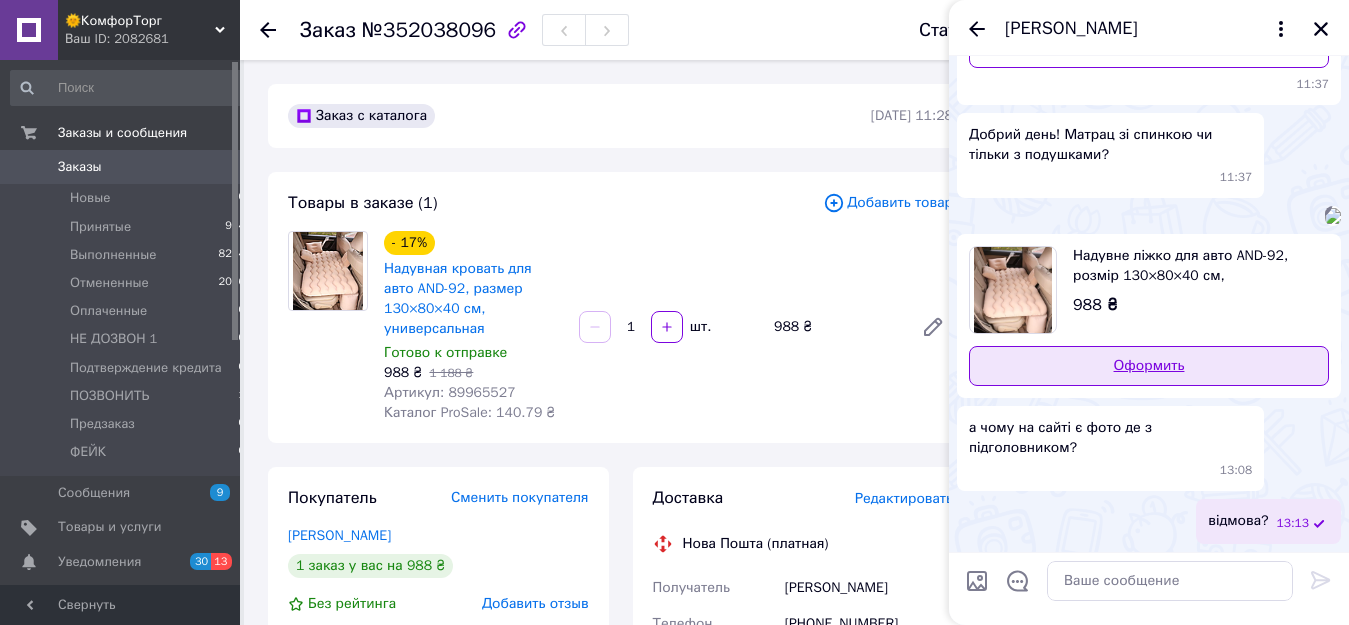 scroll, scrollTop: 578, scrollLeft: 0, axis: vertical 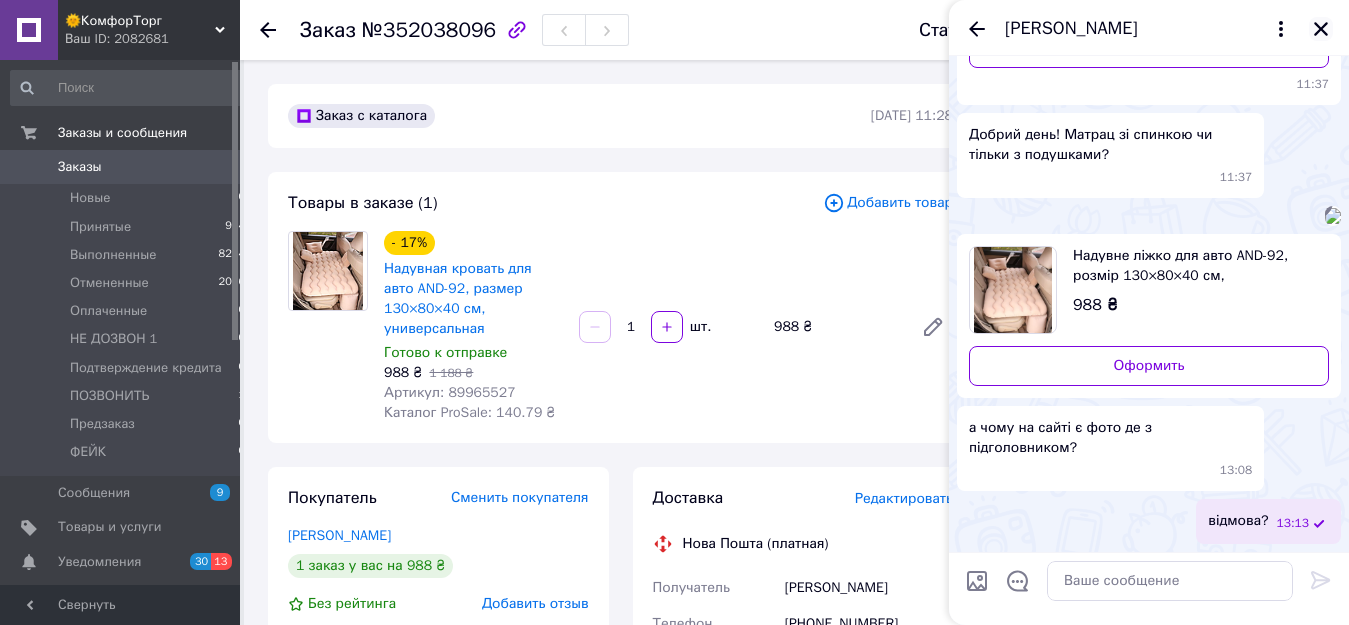 click 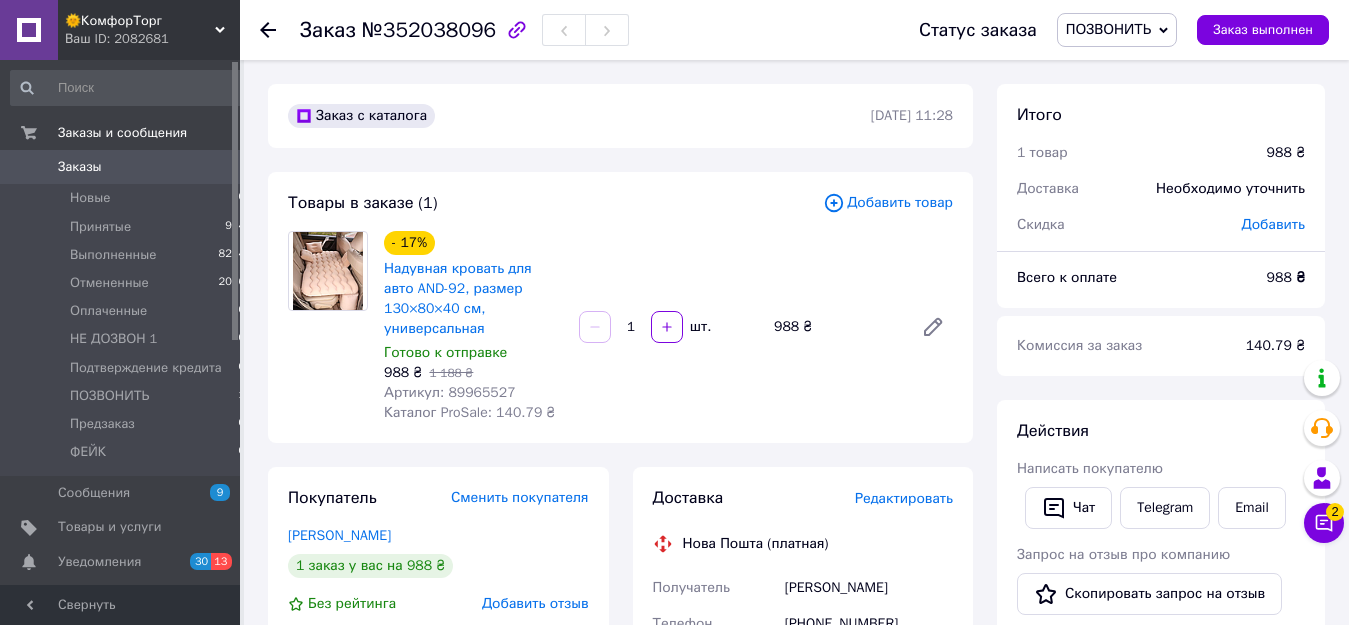 click on "2" at bounding box center [1335, 512] 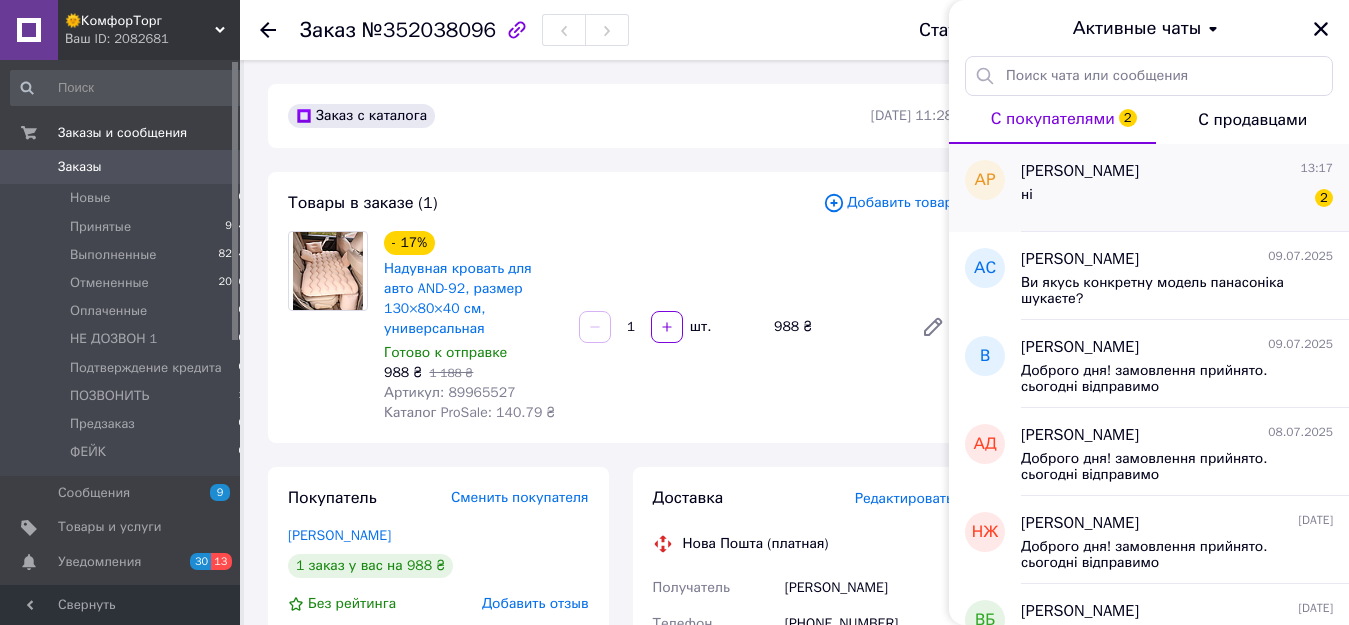 click on "[PERSON_NAME] 13:17" at bounding box center (1177, 171) 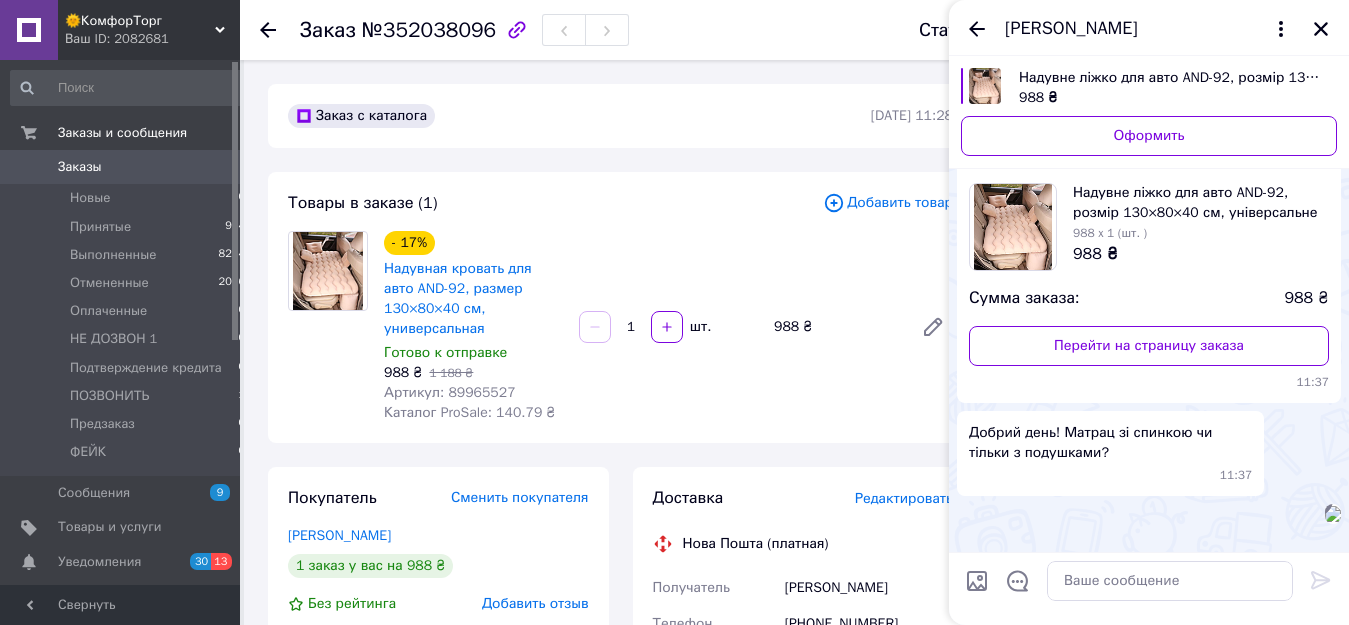 scroll, scrollTop: 788, scrollLeft: 0, axis: vertical 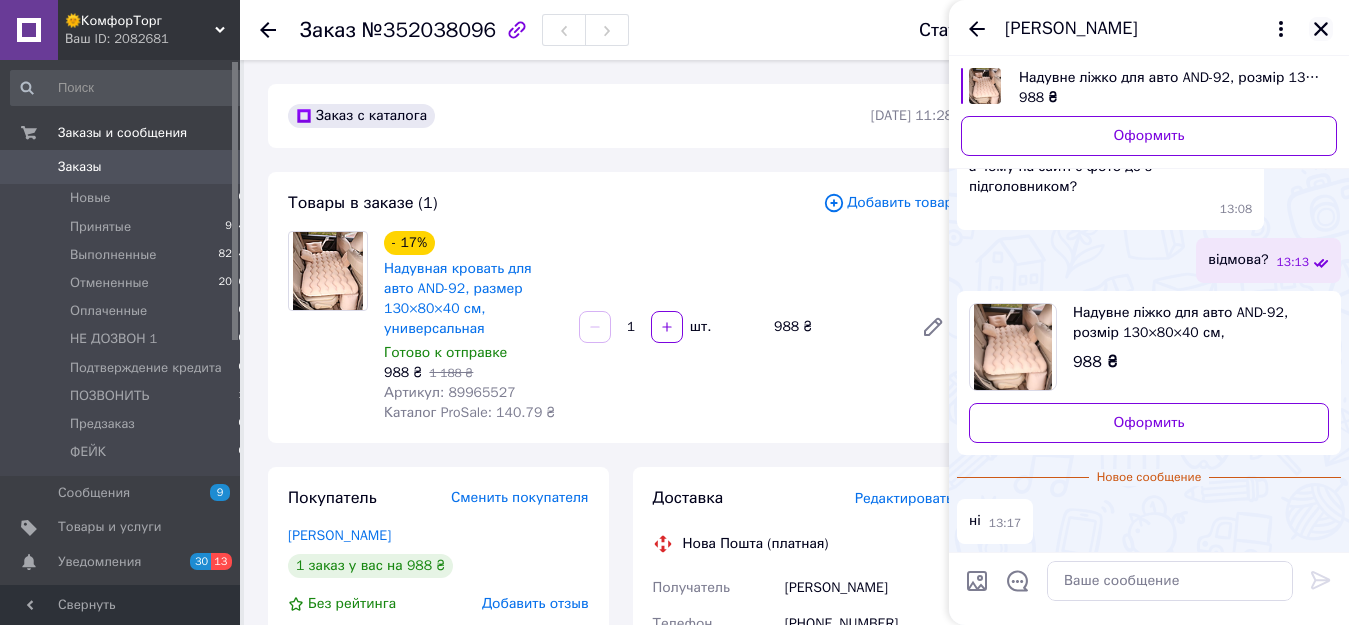 click 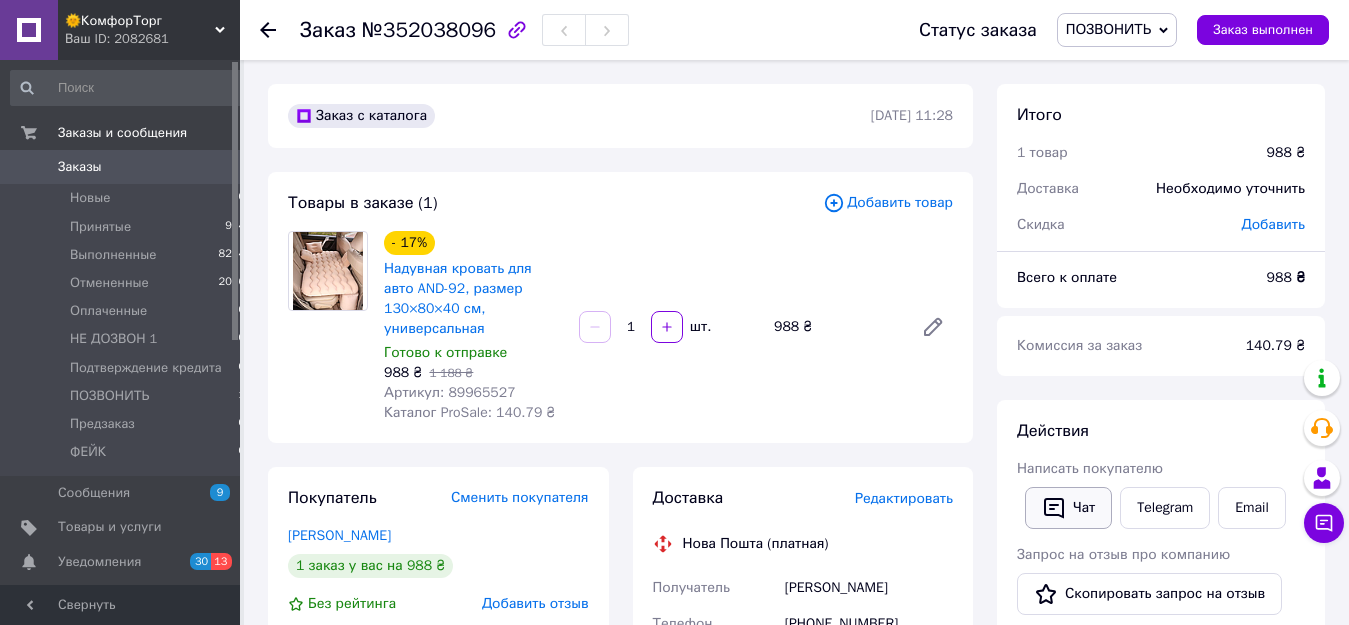 click on "Чат" at bounding box center (1068, 508) 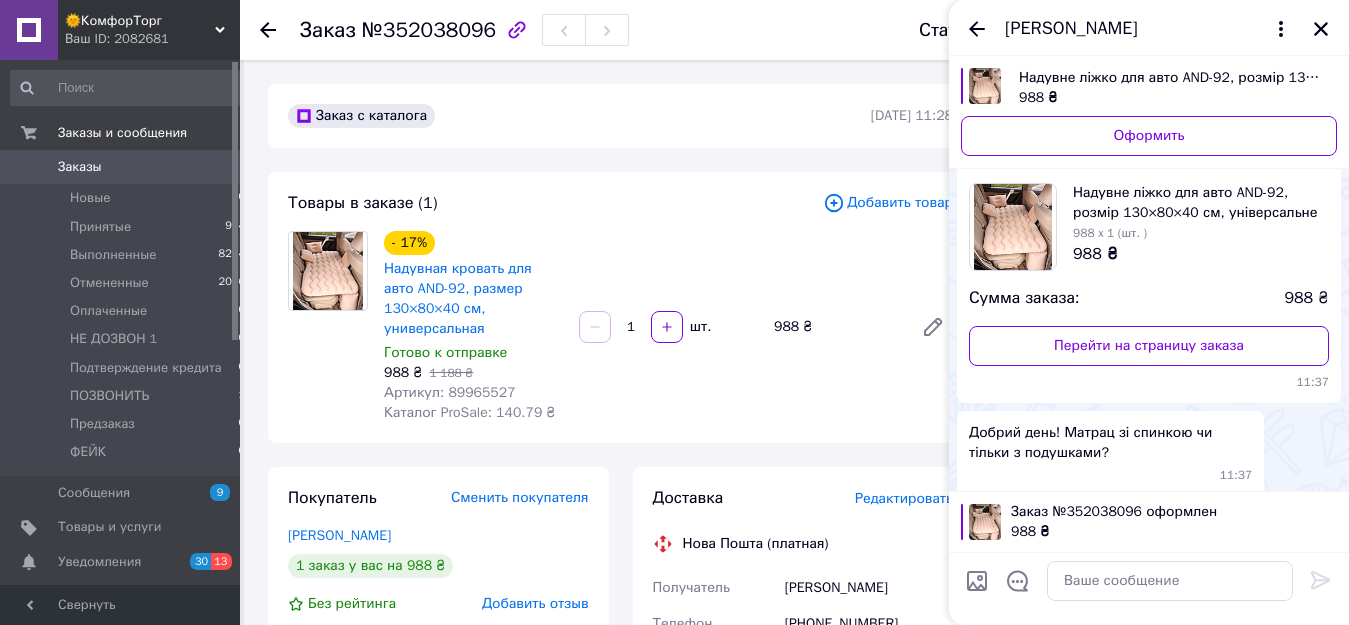 scroll, scrollTop: 813, scrollLeft: 0, axis: vertical 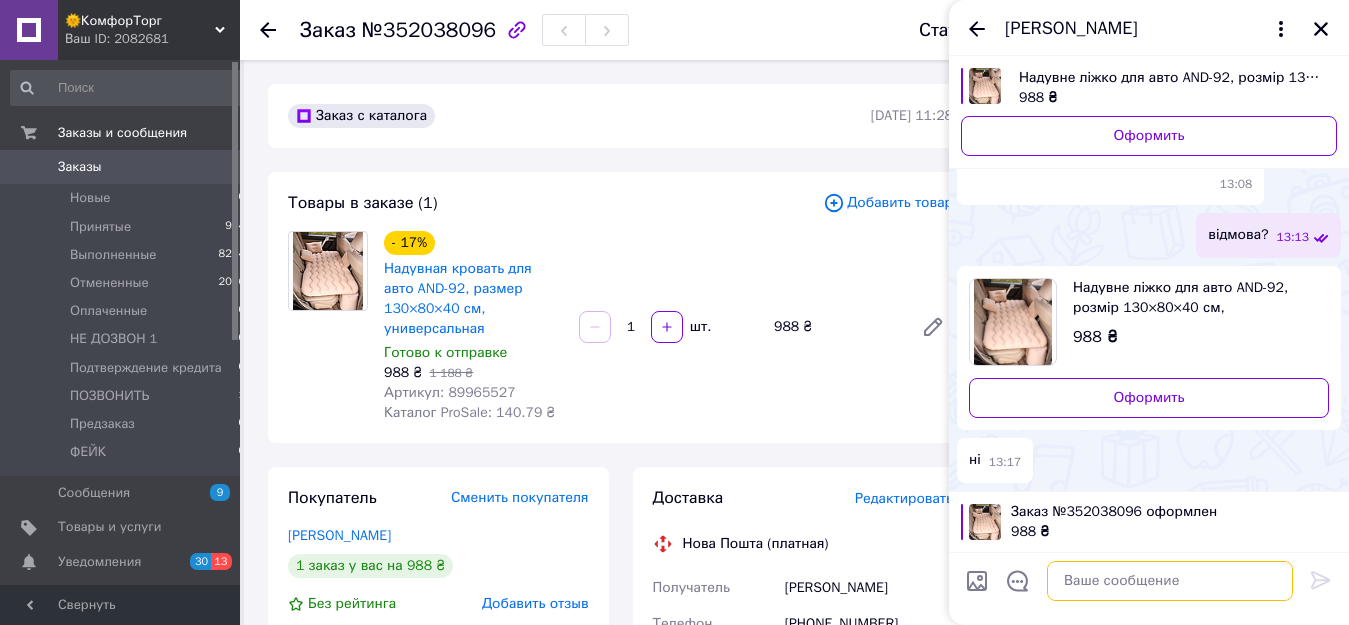 click at bounding box center [1170, 581] 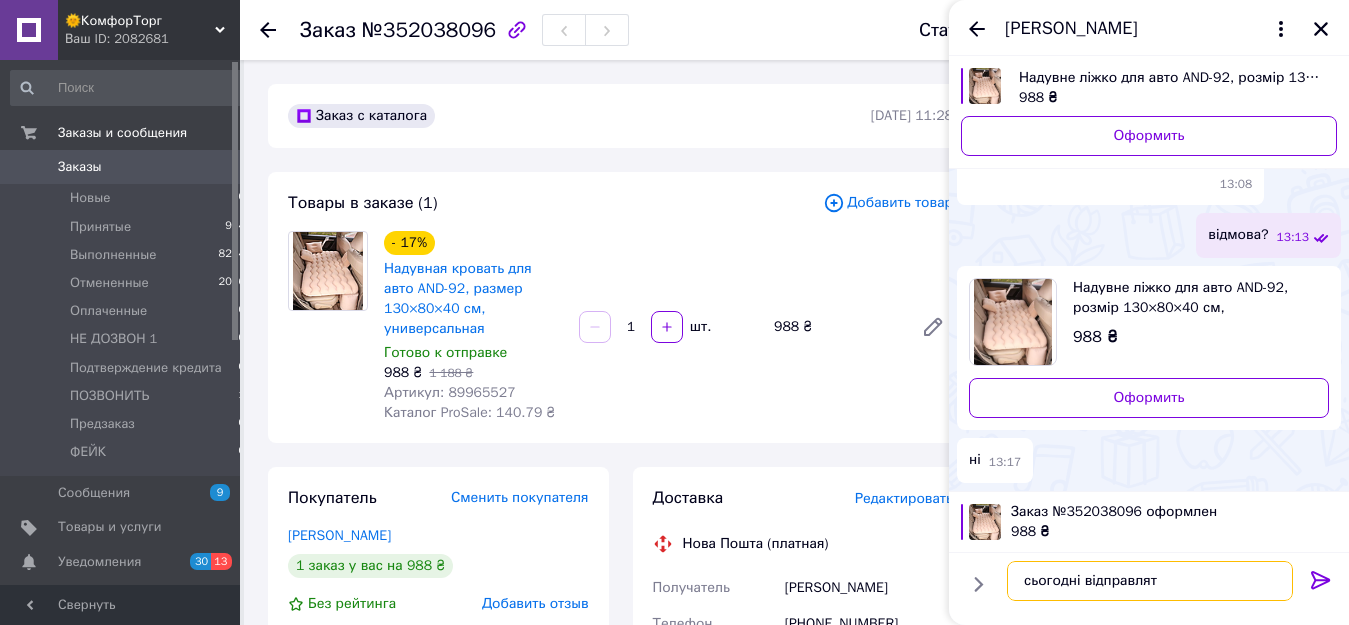 type on "сьогодні відправлять" 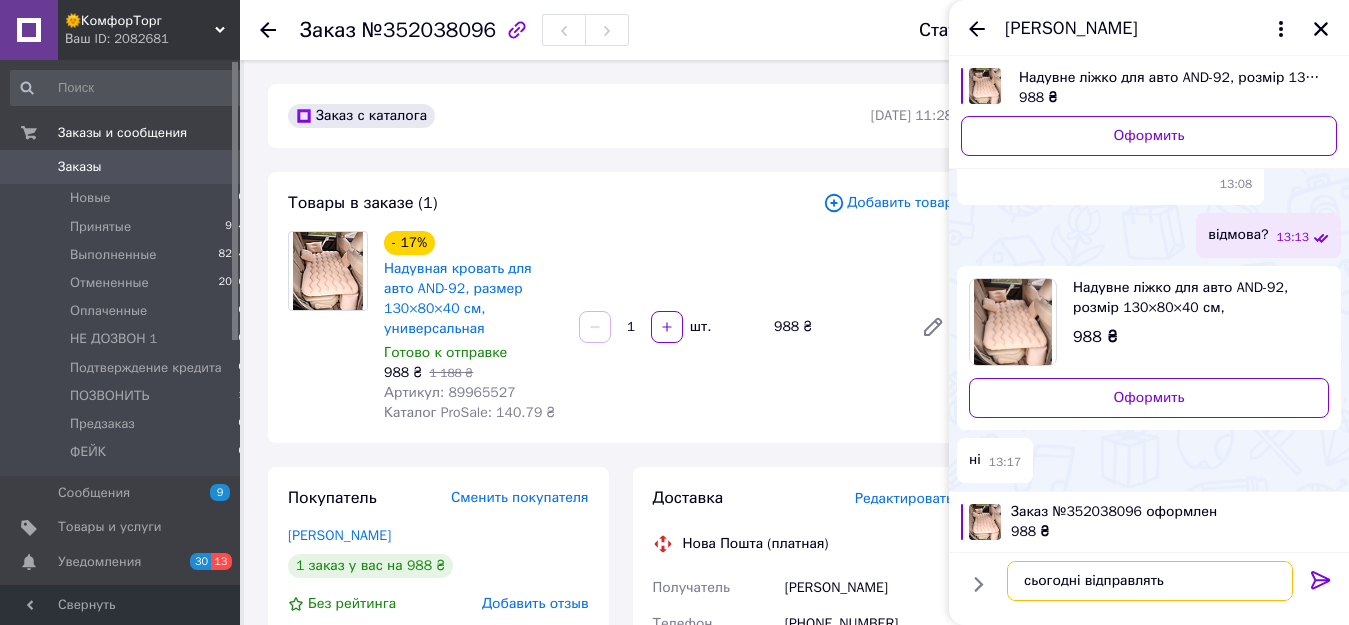type 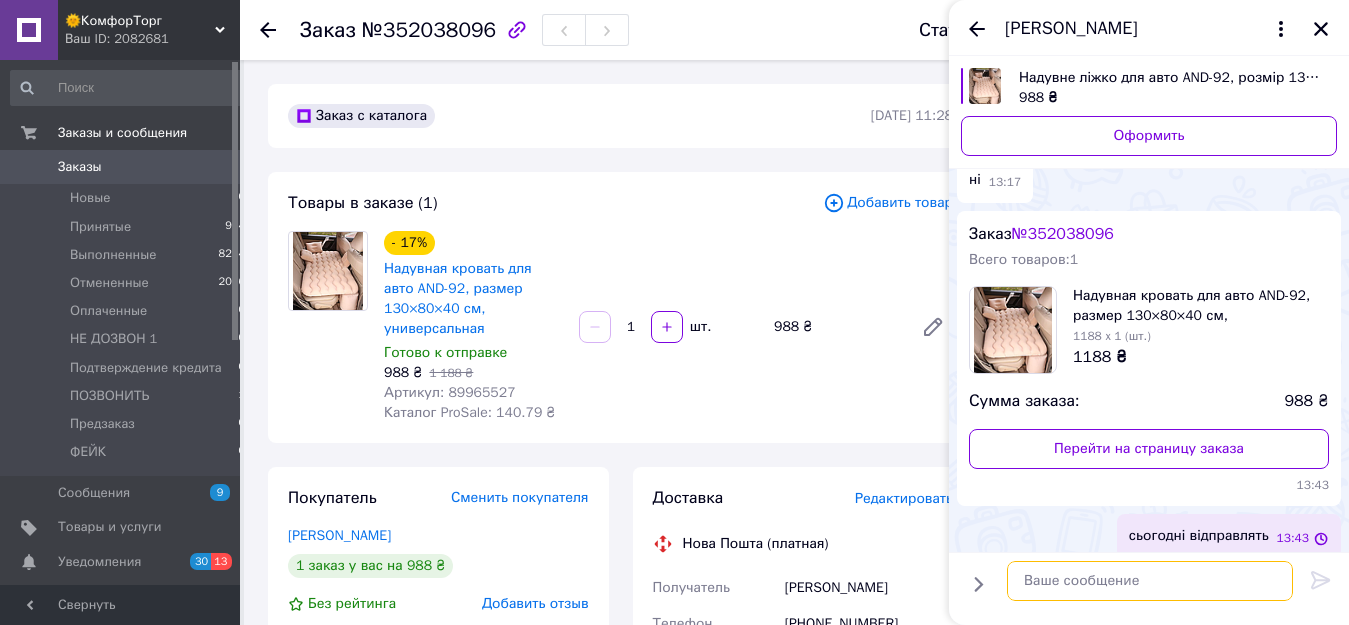 scroll, scrollTop: 1109, scrollLeft: 0, axis: vertical 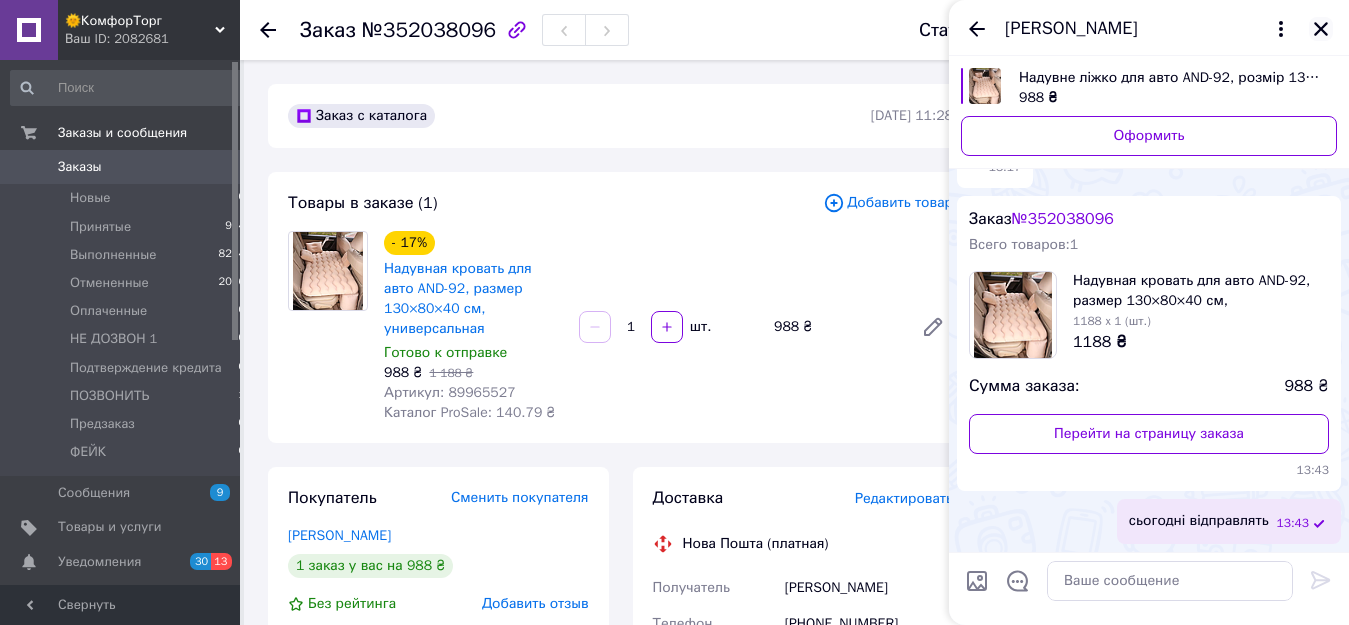 click 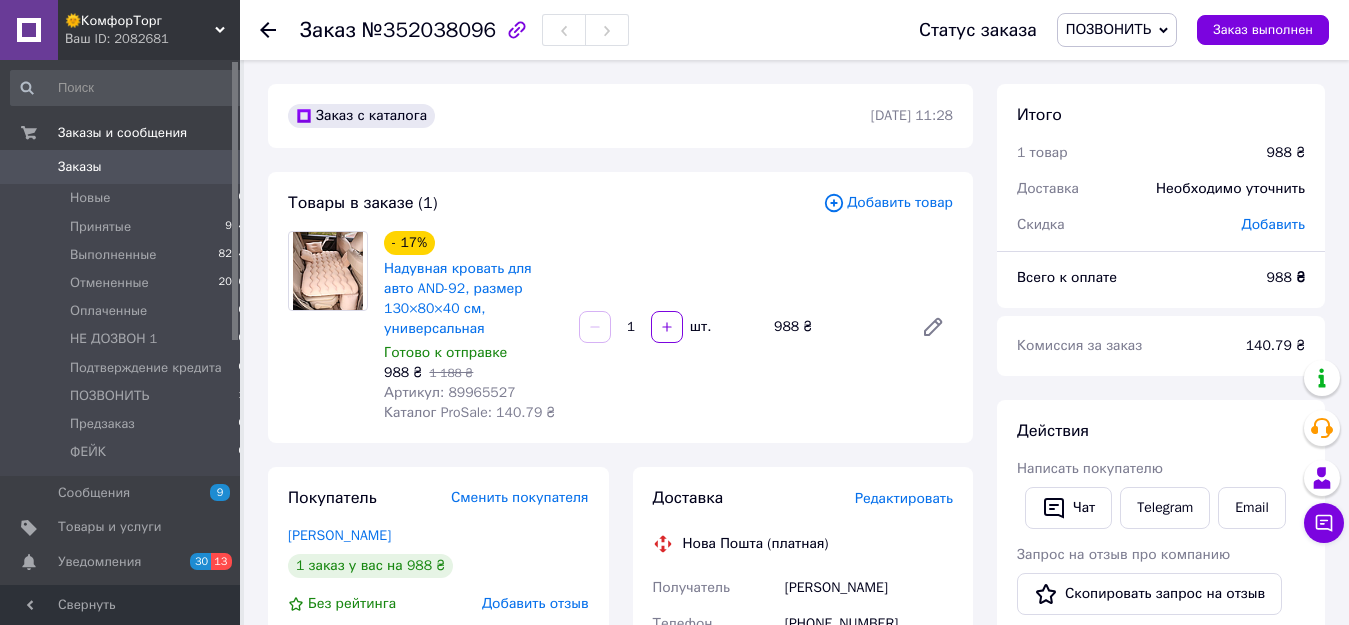 click on "ПОЗВОНИТЬ" at bounding box center [1108, 29] 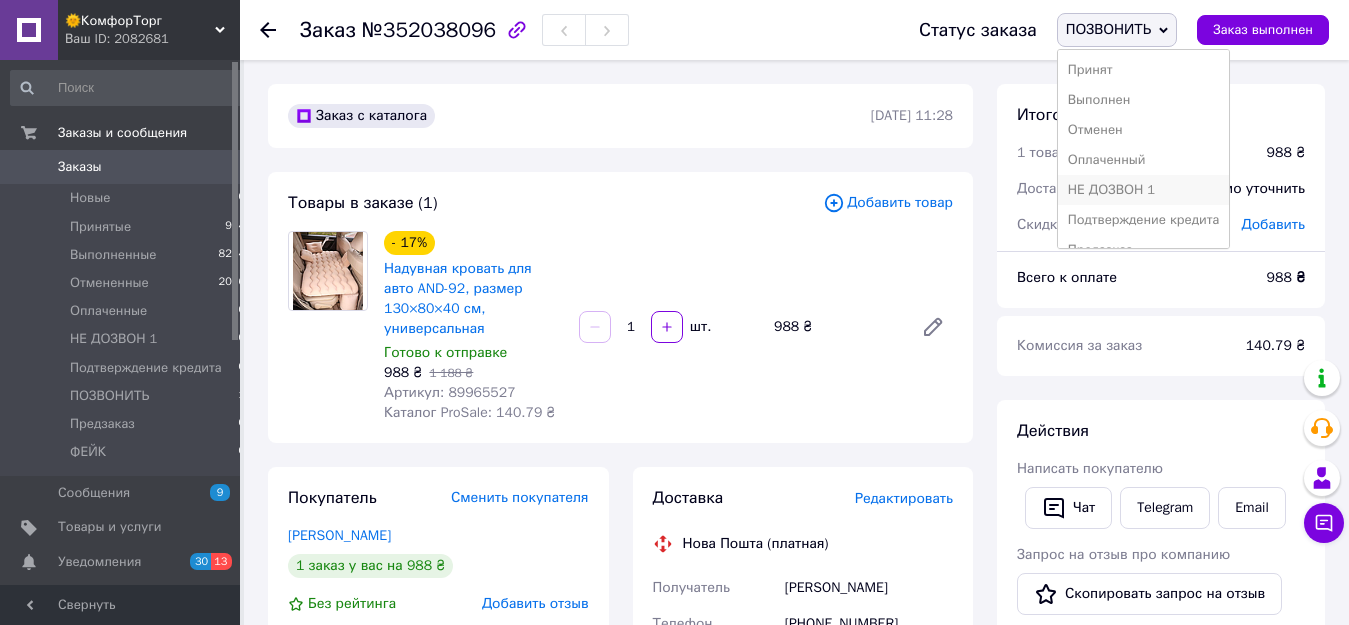 click on "НЕ ДОЗВОН 1" at bounding box center [1144, 190] 